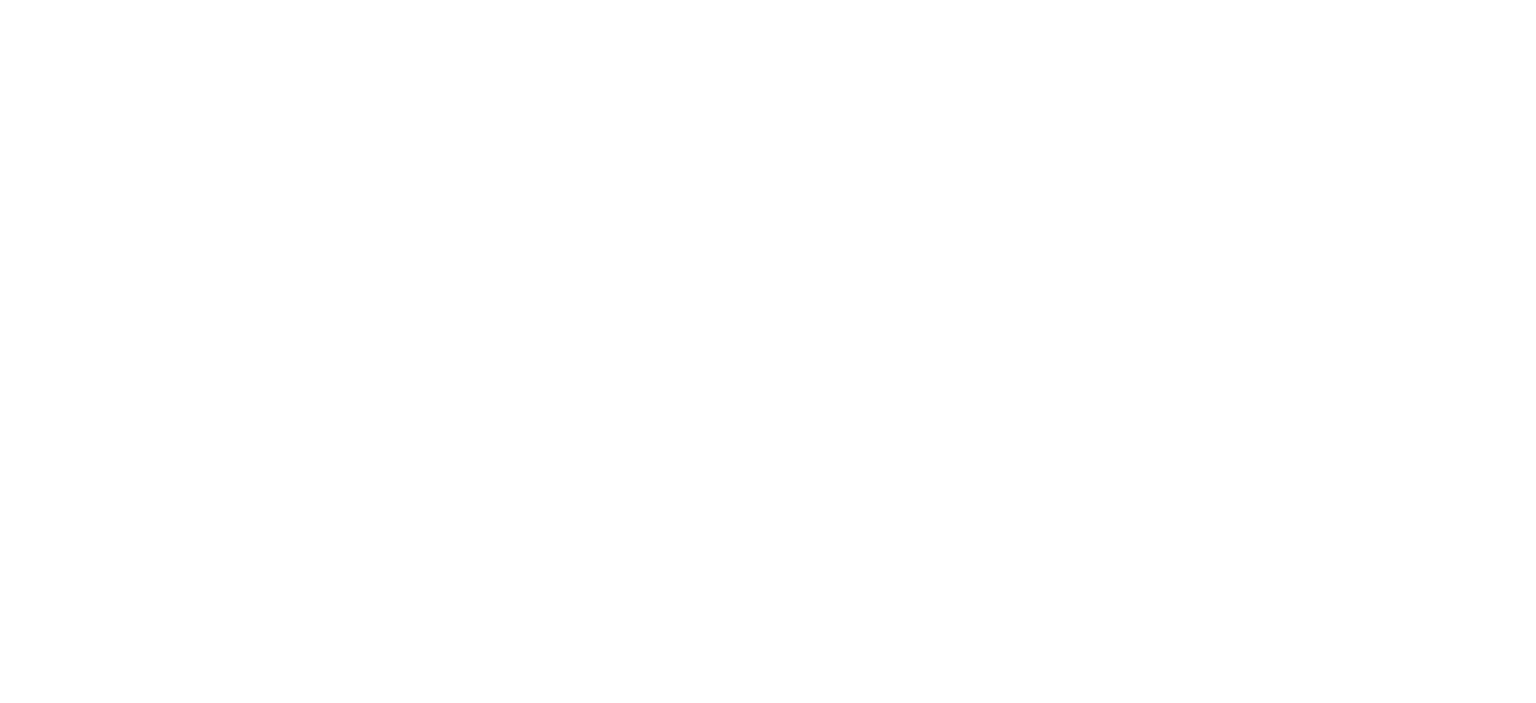 scroll, scrollTop: 0, scrollLeft: 0, axis: both 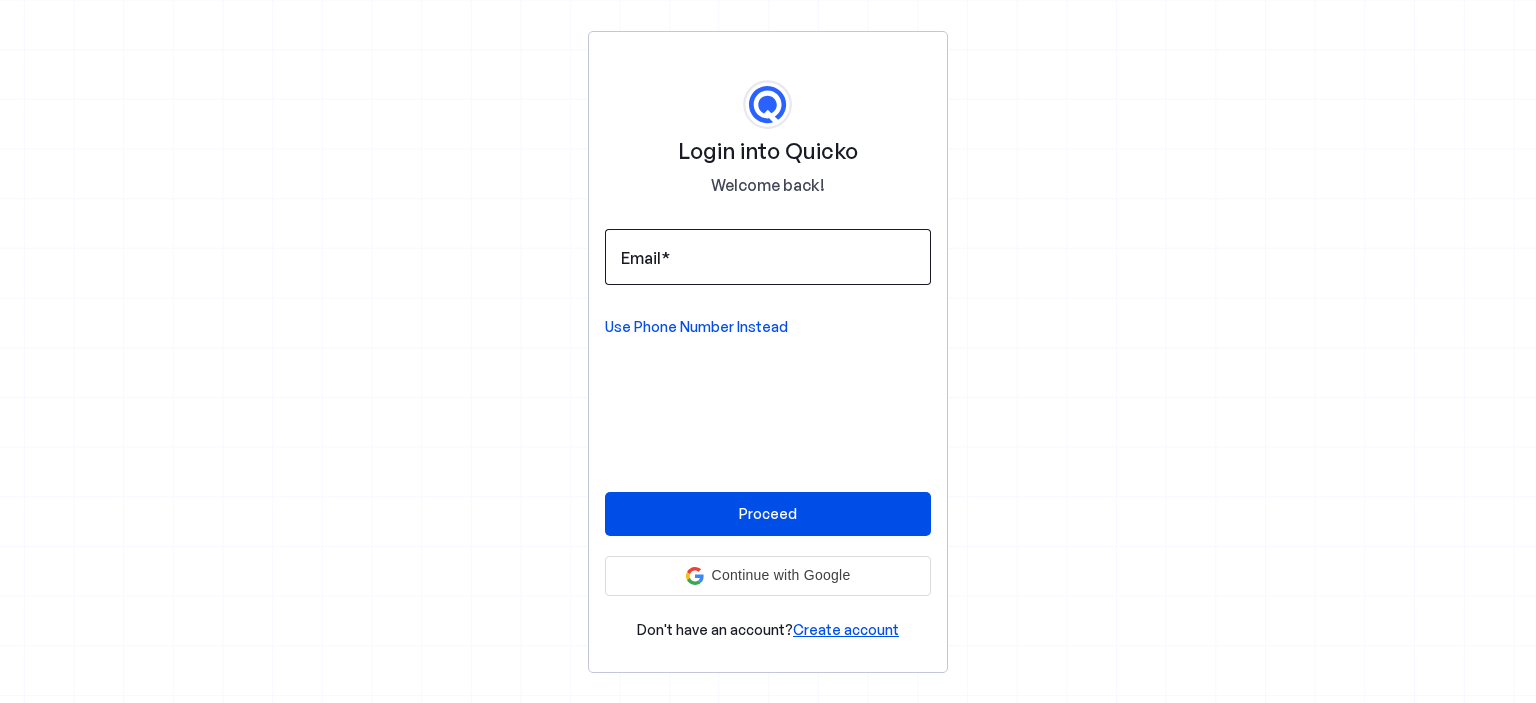 click on "Email" at bounding box center [768, 257] 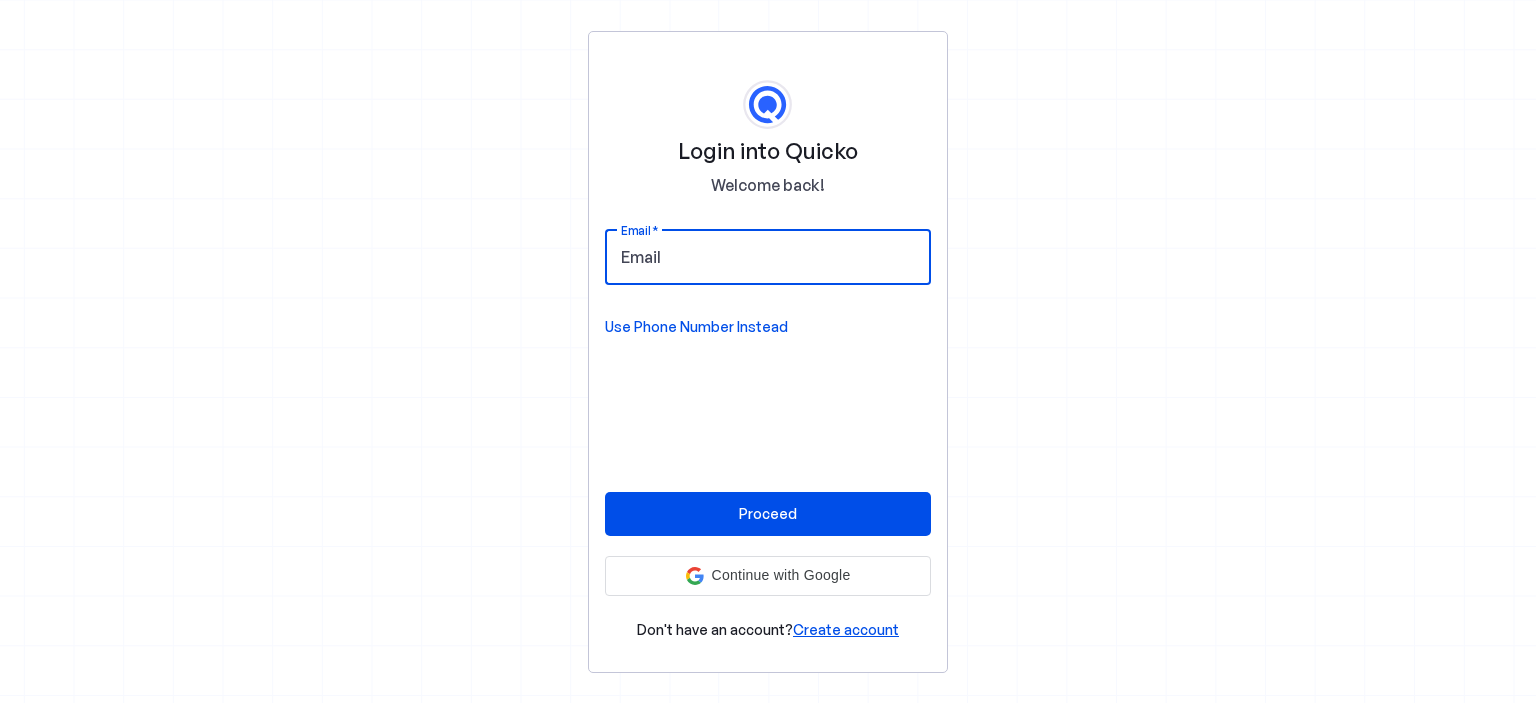 click on "Email" at bounding box center [768, 257] 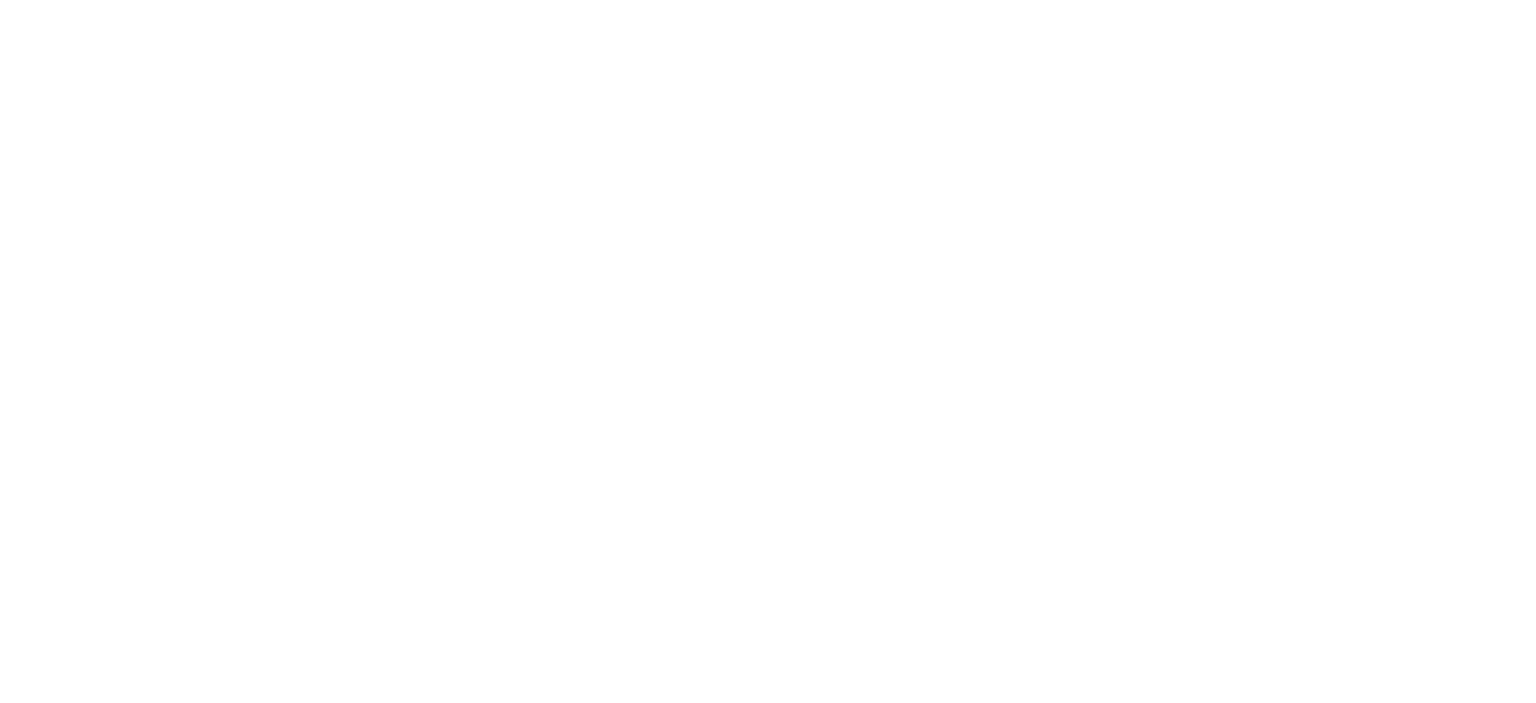 scroll, scrollTop: 0, scrollLeft: 0, axis: both 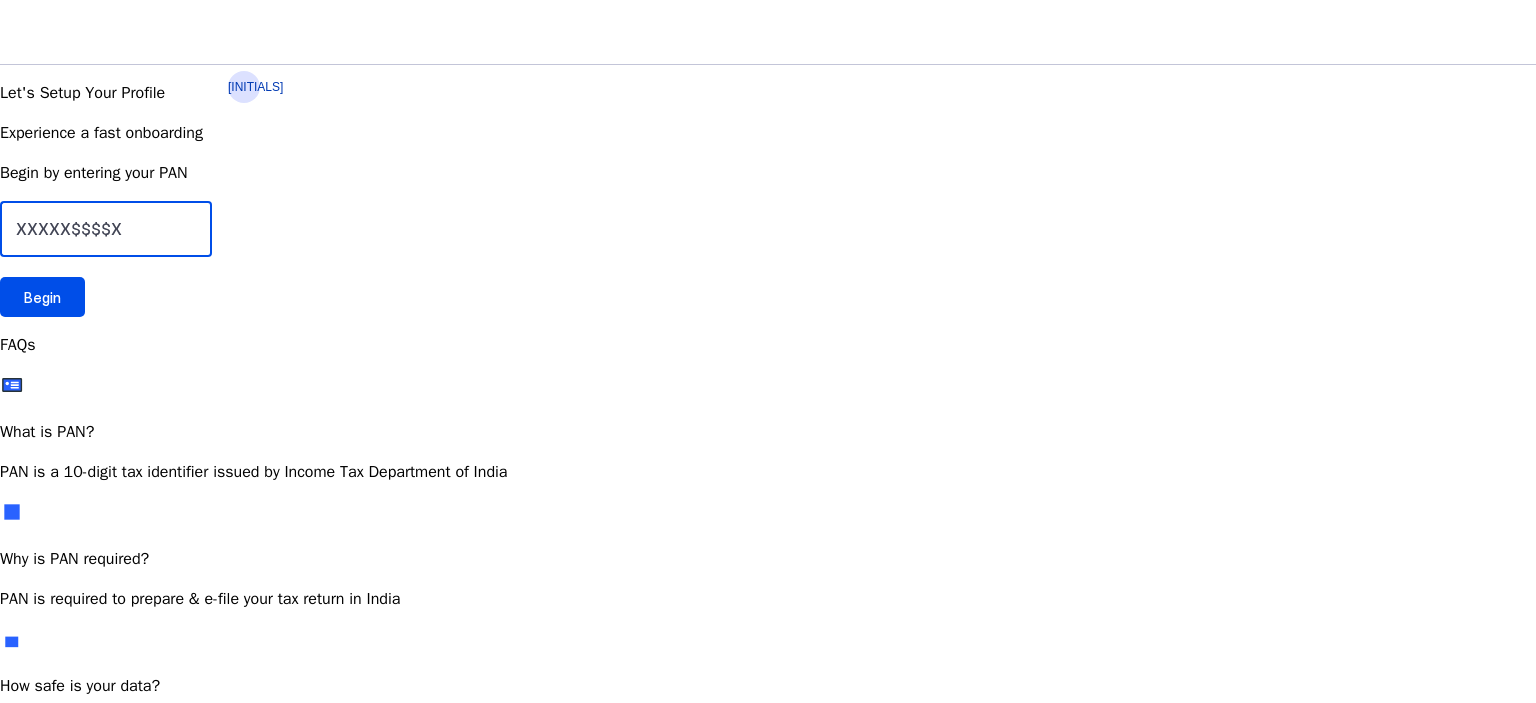 click at bounding box center (106, 229) 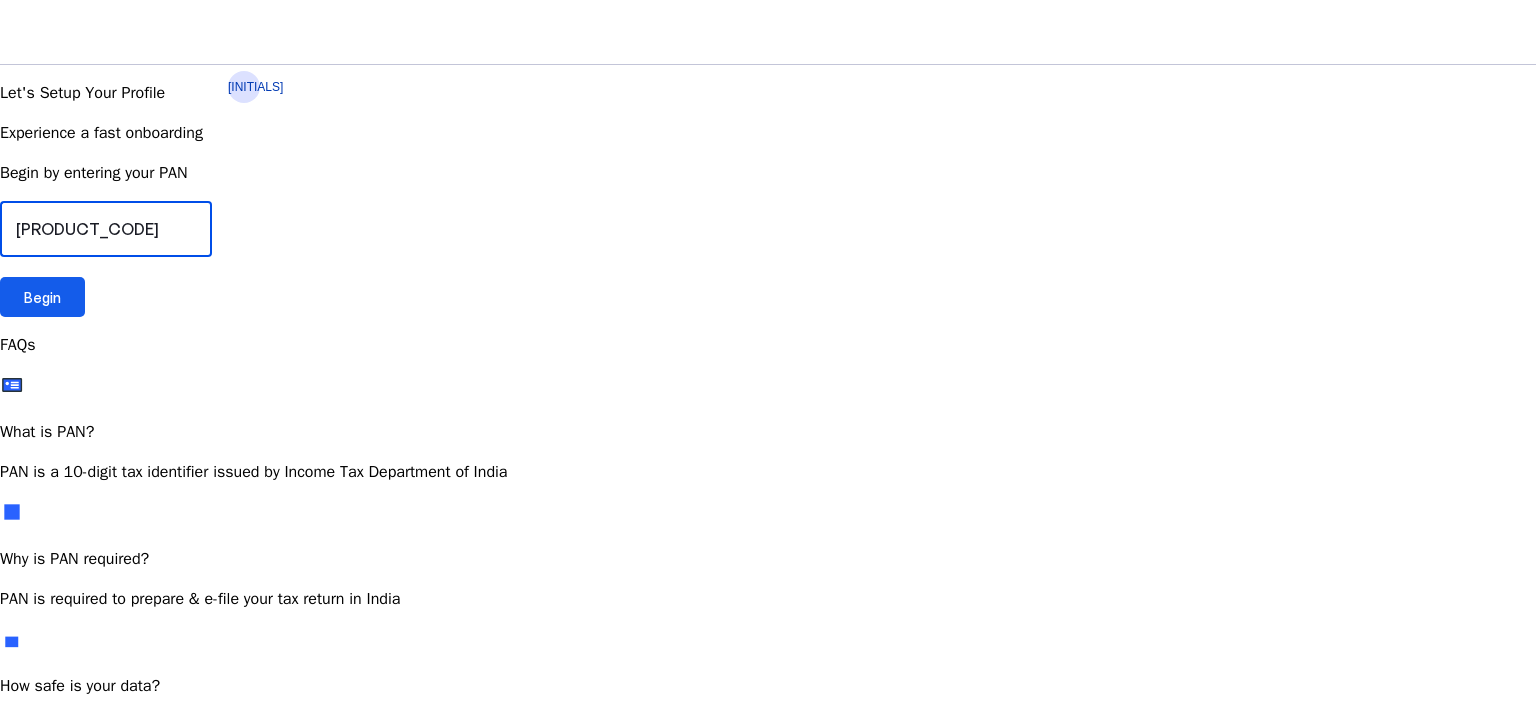 type on "[PRODUCT_CODE]" 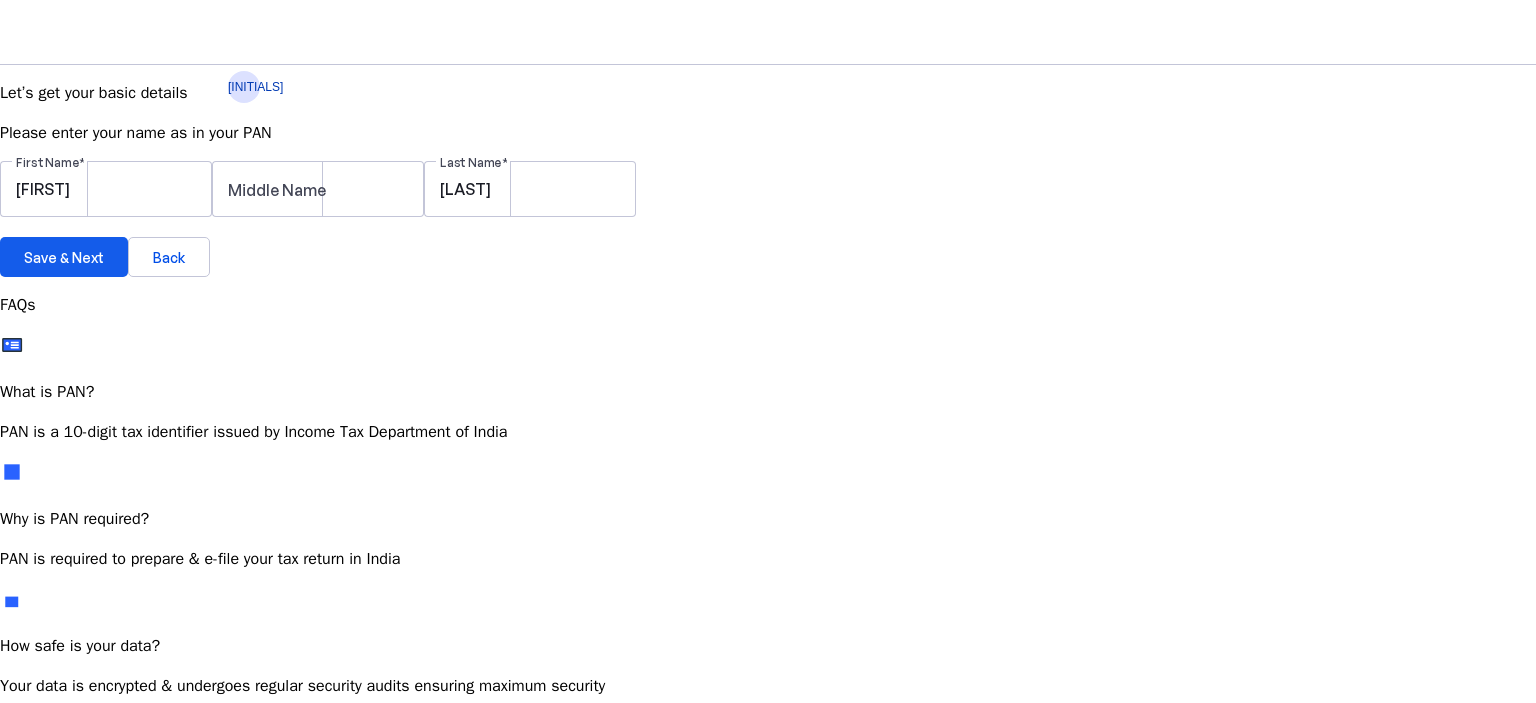 click on "Save & Next" at bounding box center [64, 257] 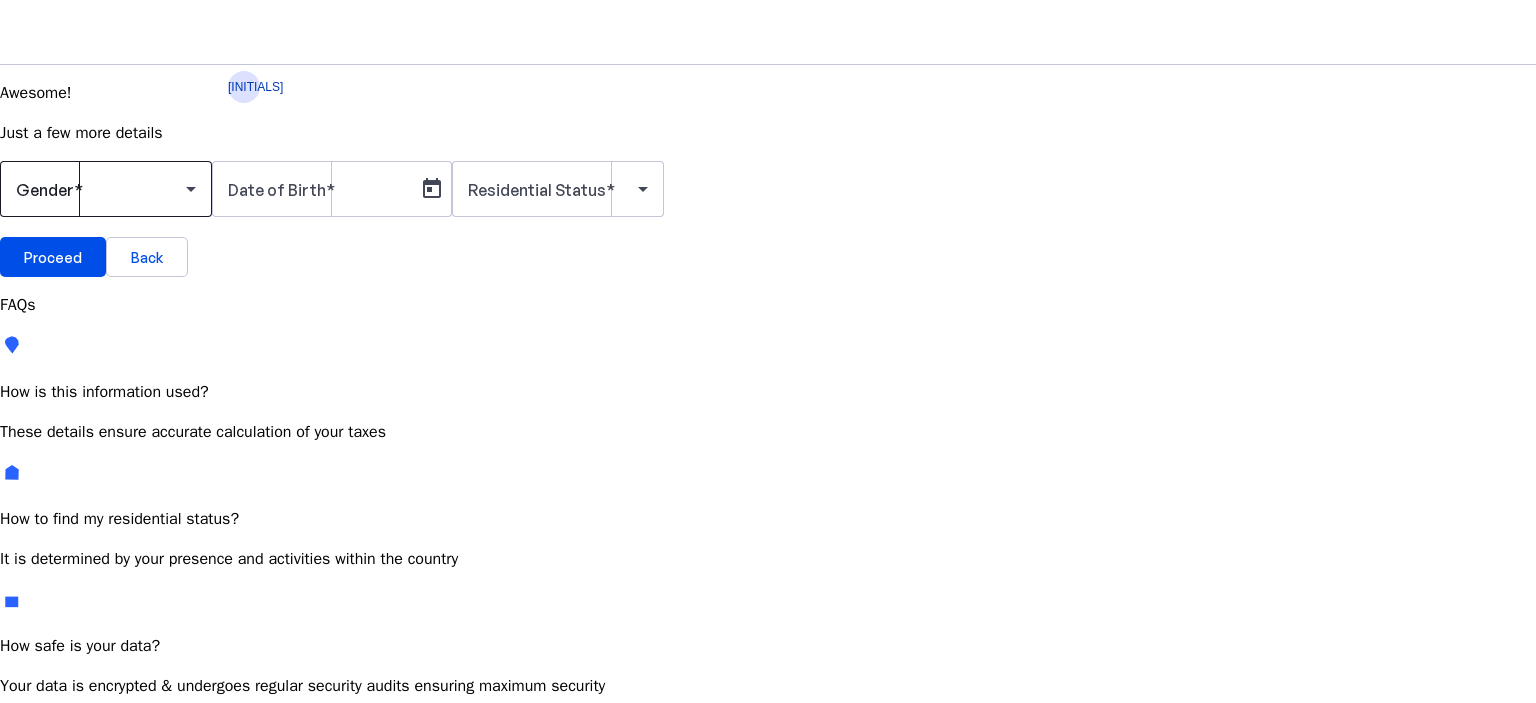 click at bounding box center [106, 189] 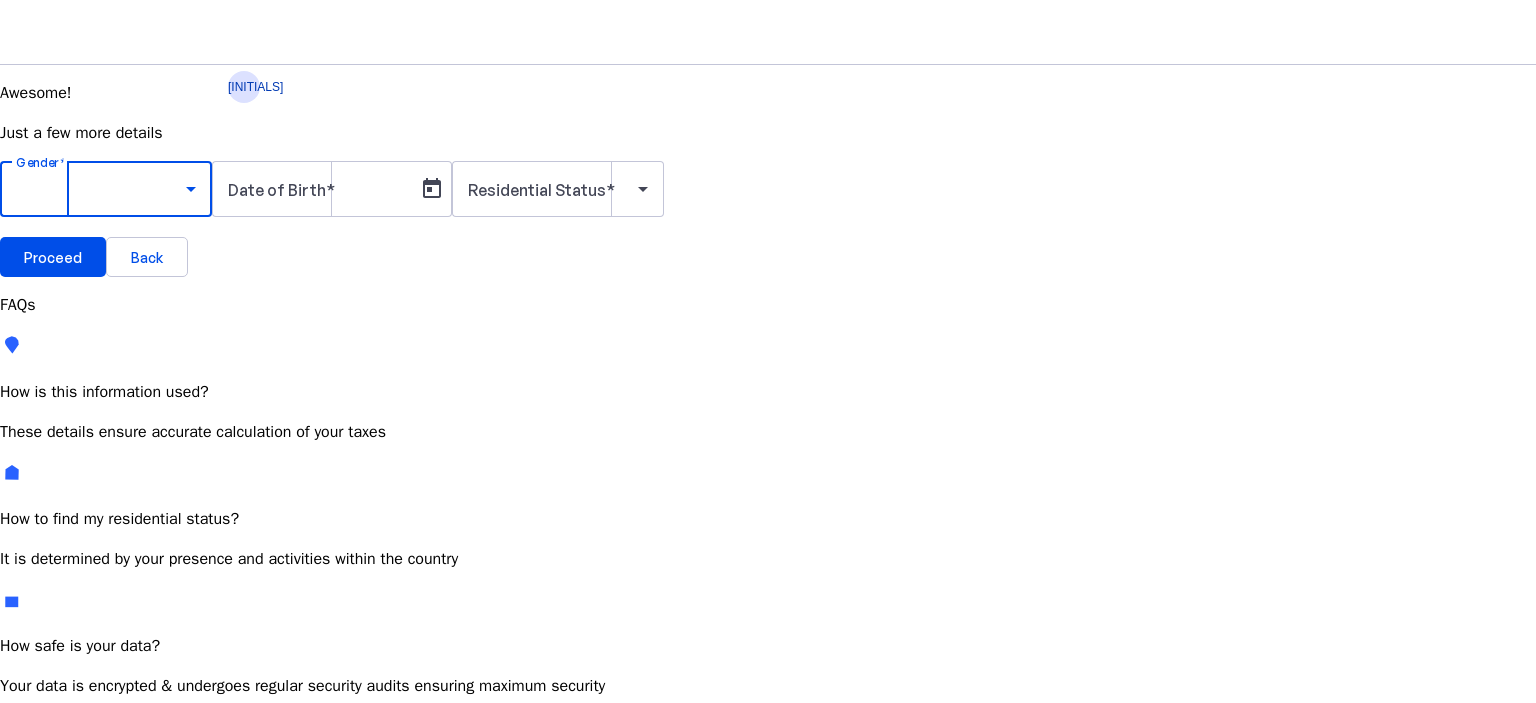 click on "Male" at bounding box center [154, 746] 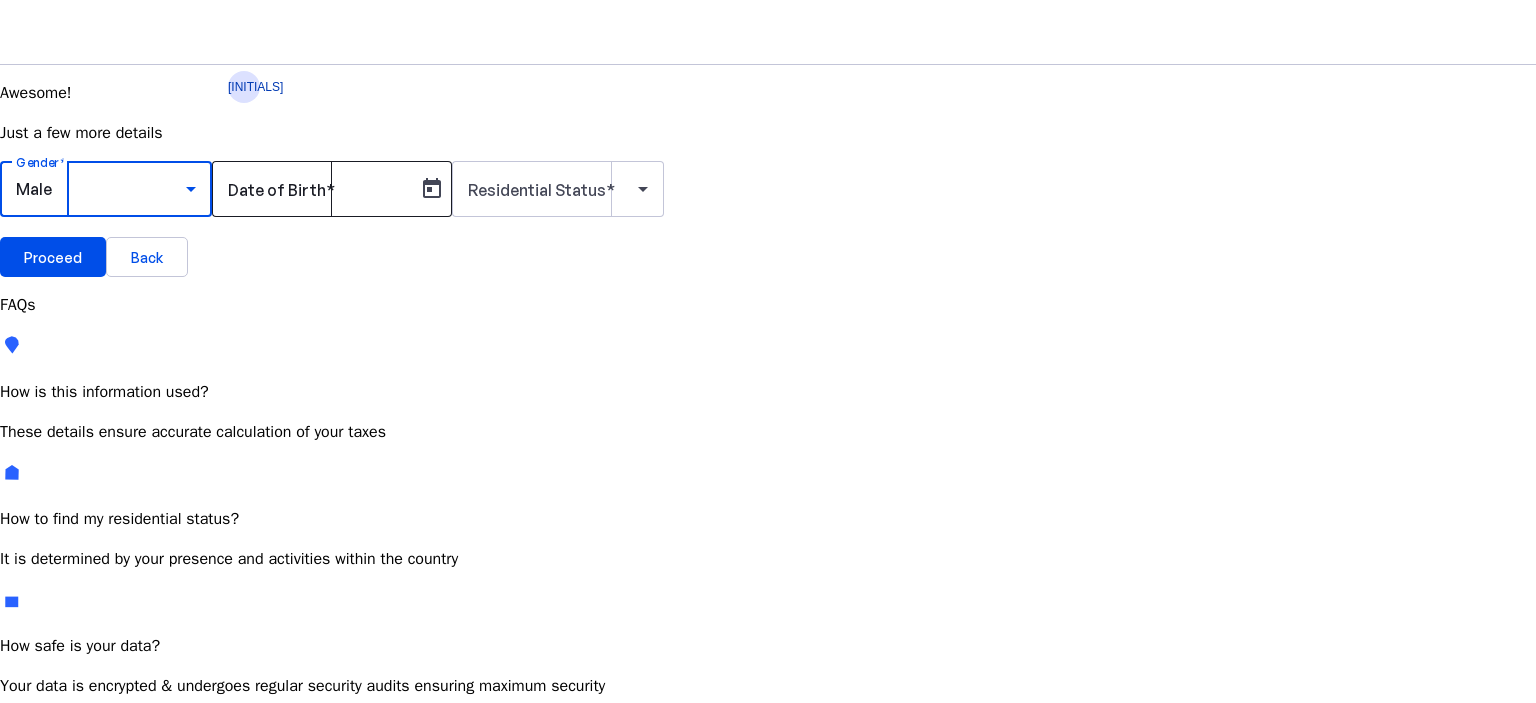 click on "Date of Birth" at bounding box center (318, 189) 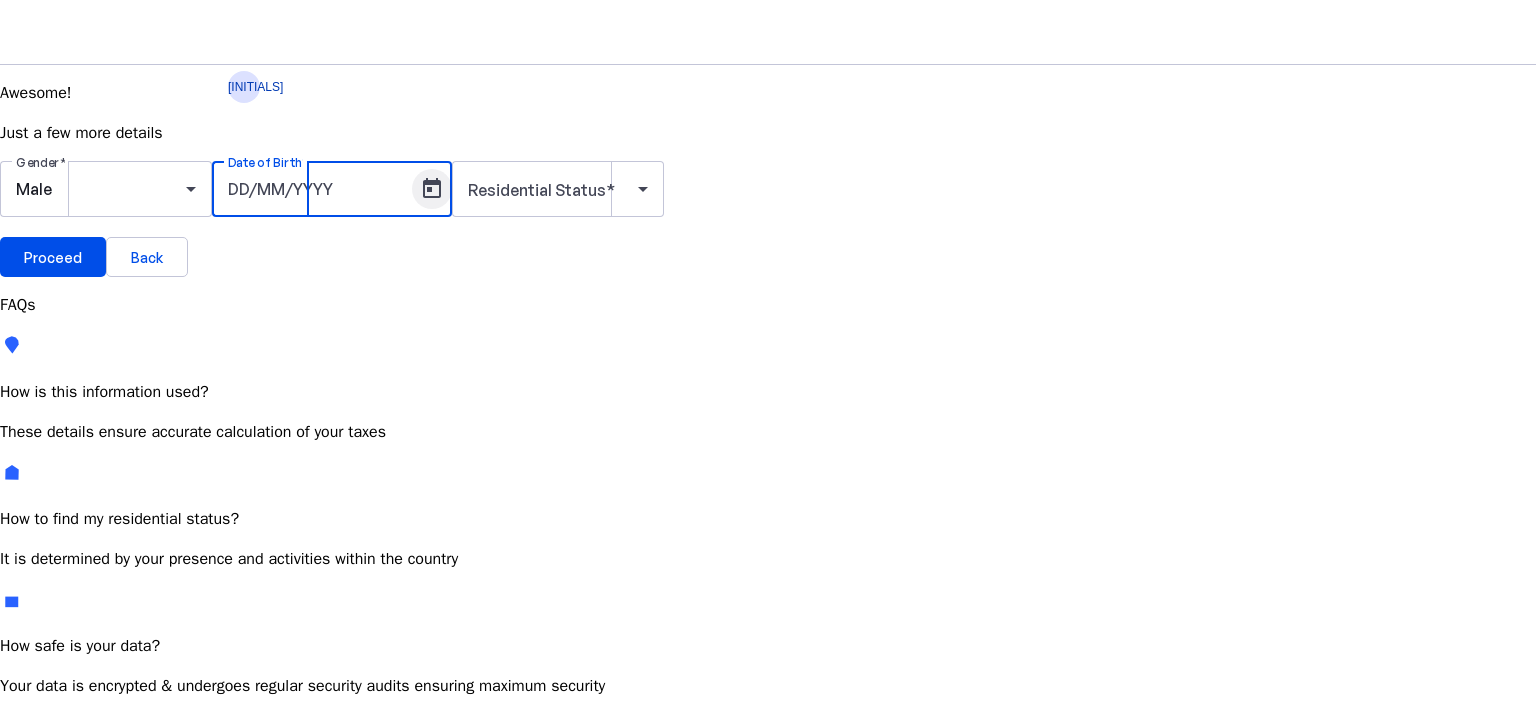 click at bounding box center [432, 189] 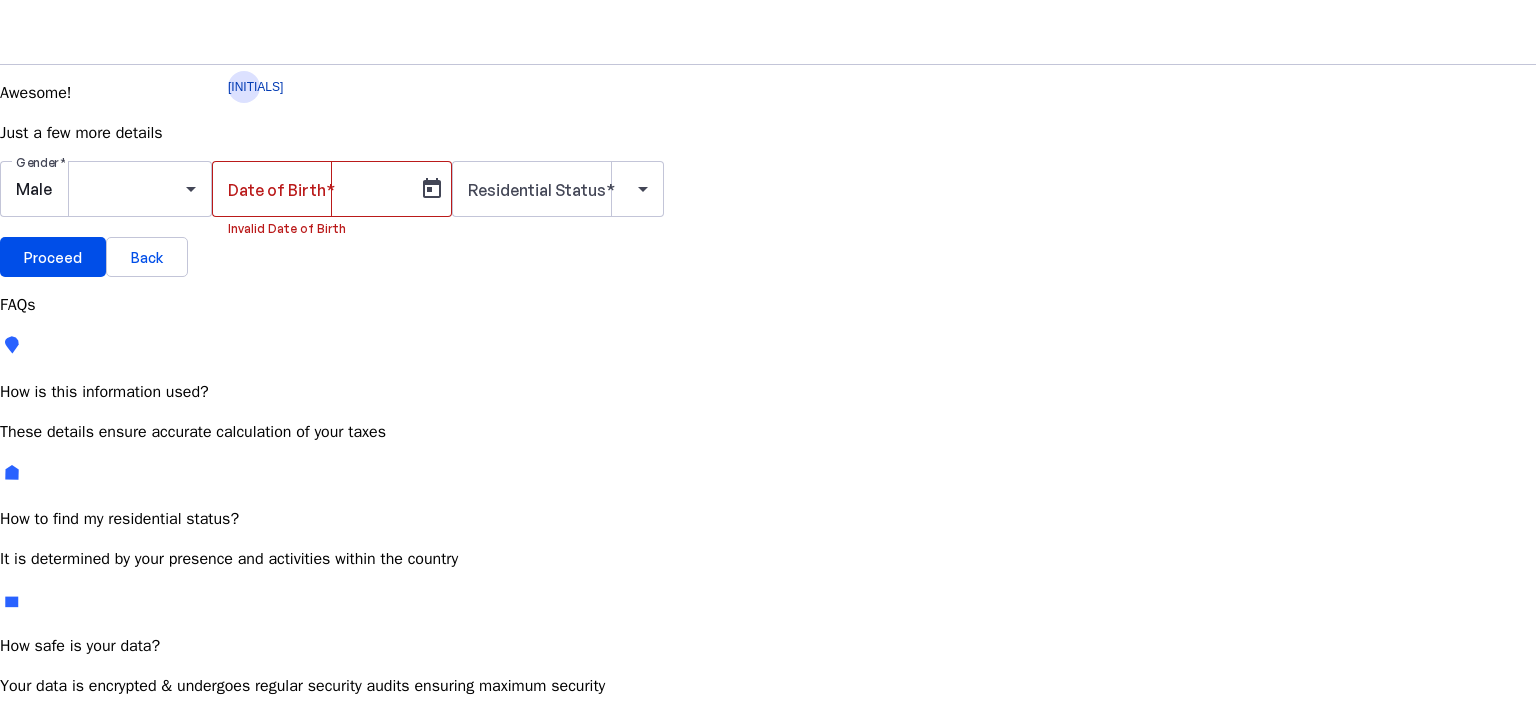 click on "[MONTH] [YEAR]" at bounding box center (147, 756) 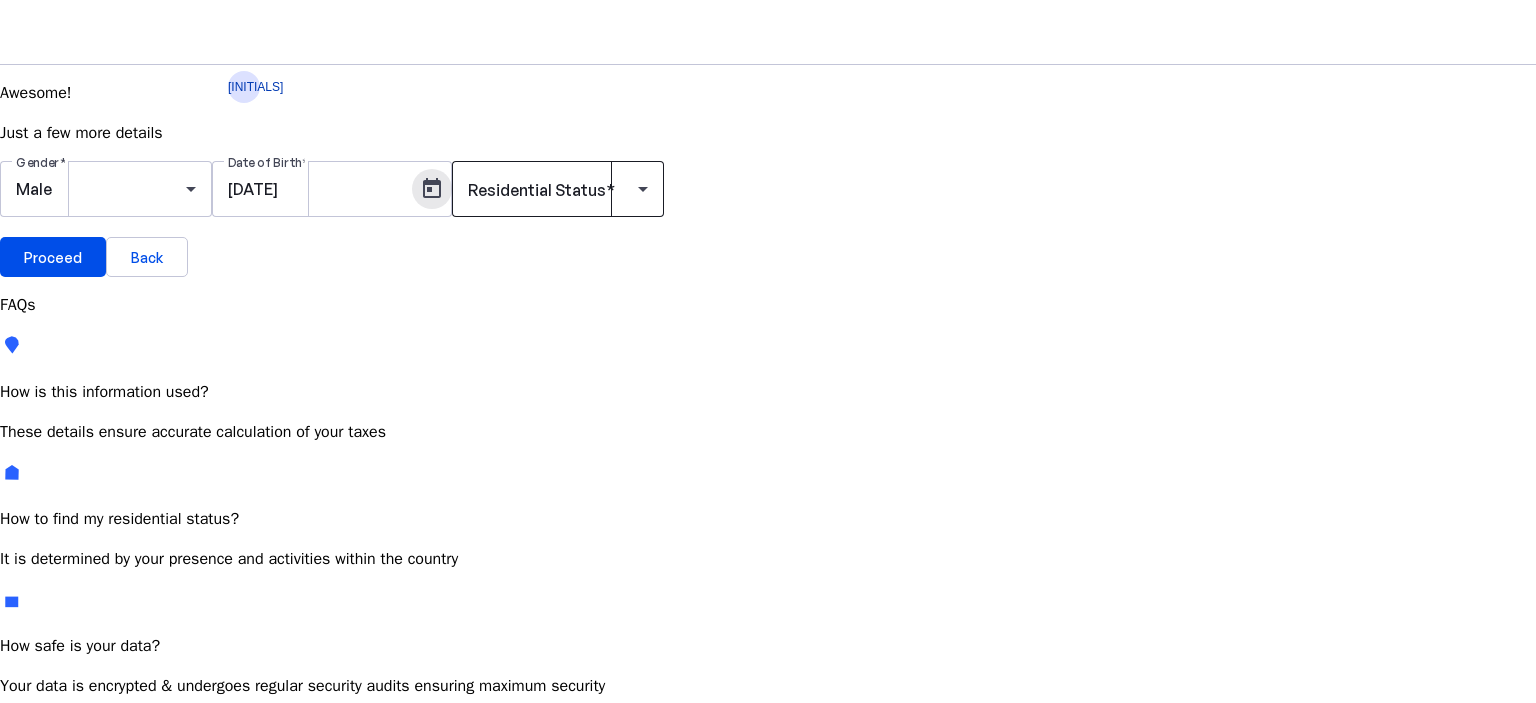 click at bounding box center [558, 189] 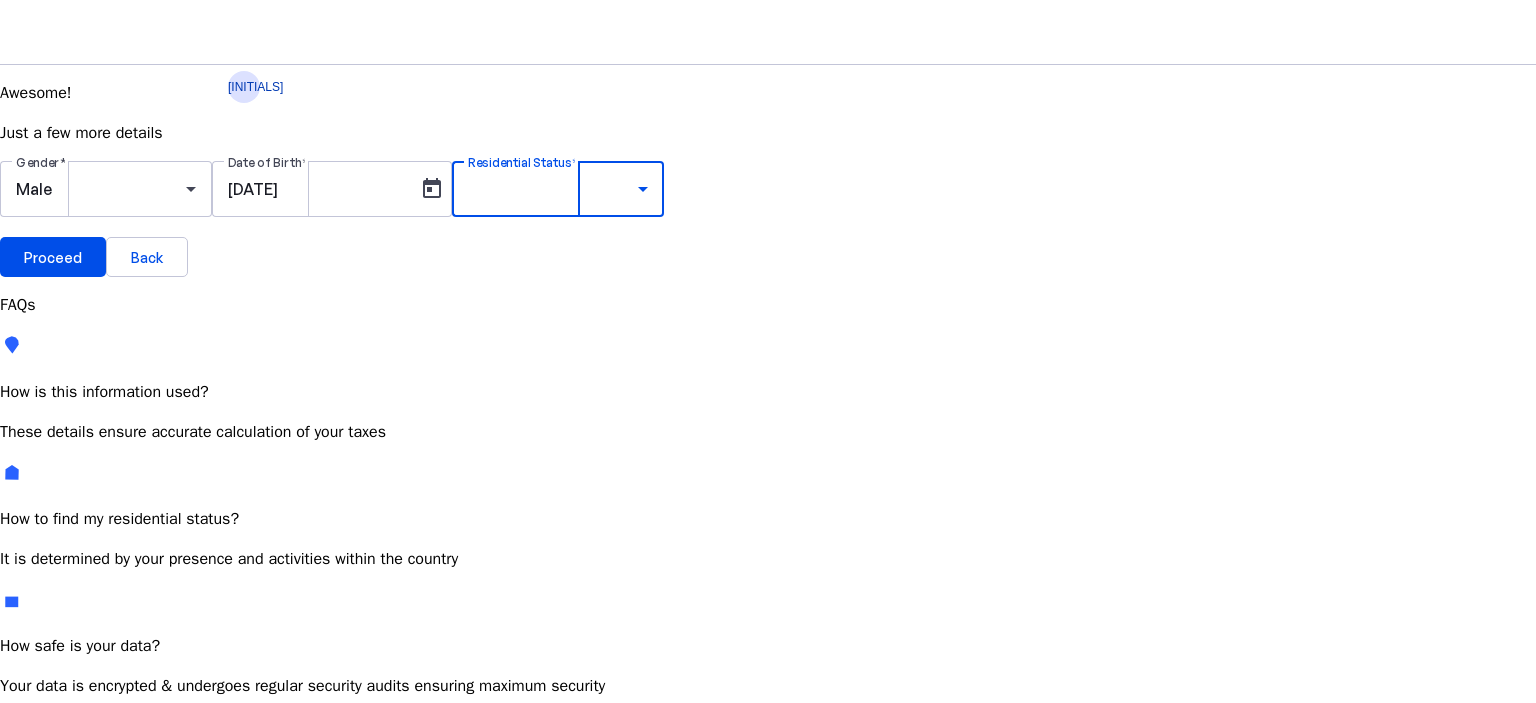 click on "Resident" at bounding box center (72, 748) 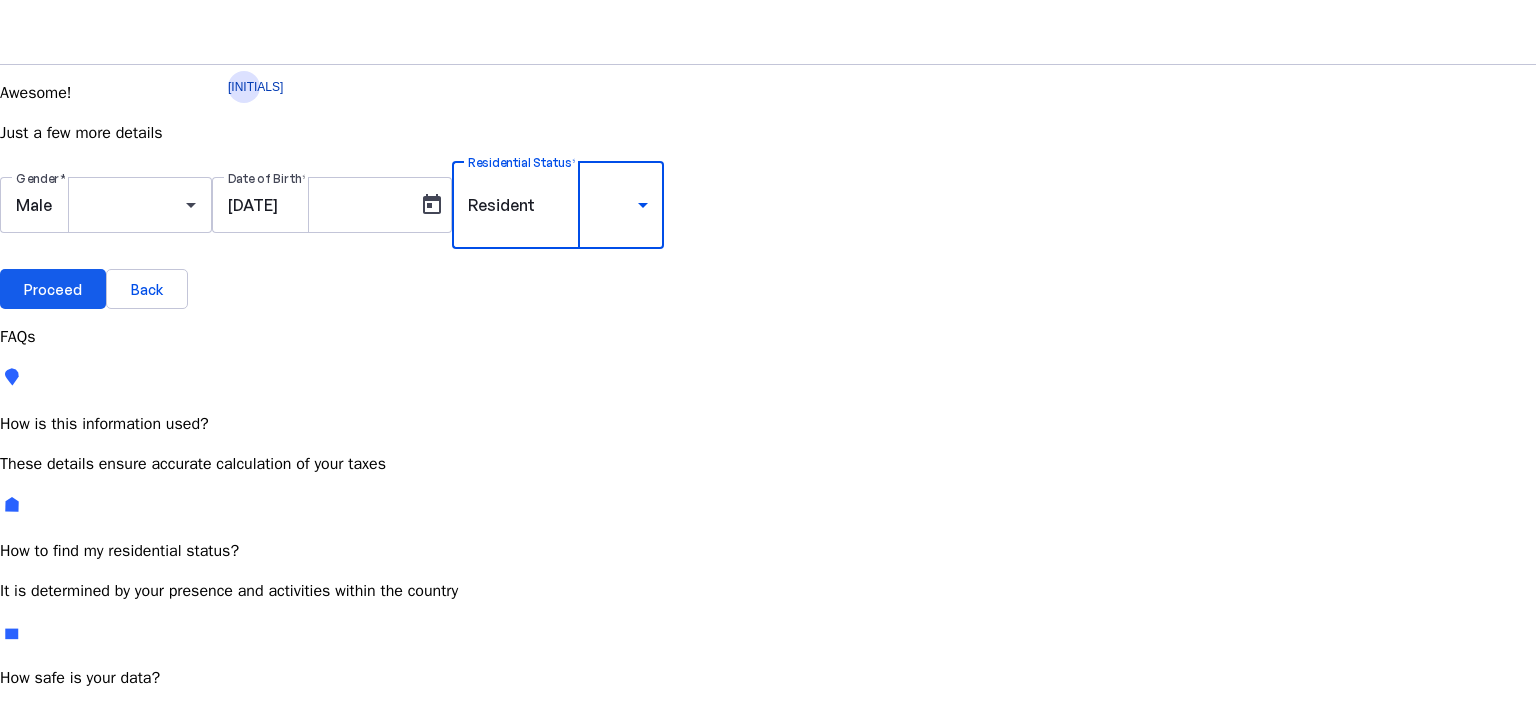 click on "Proceed" at bounding box center (53, 289) 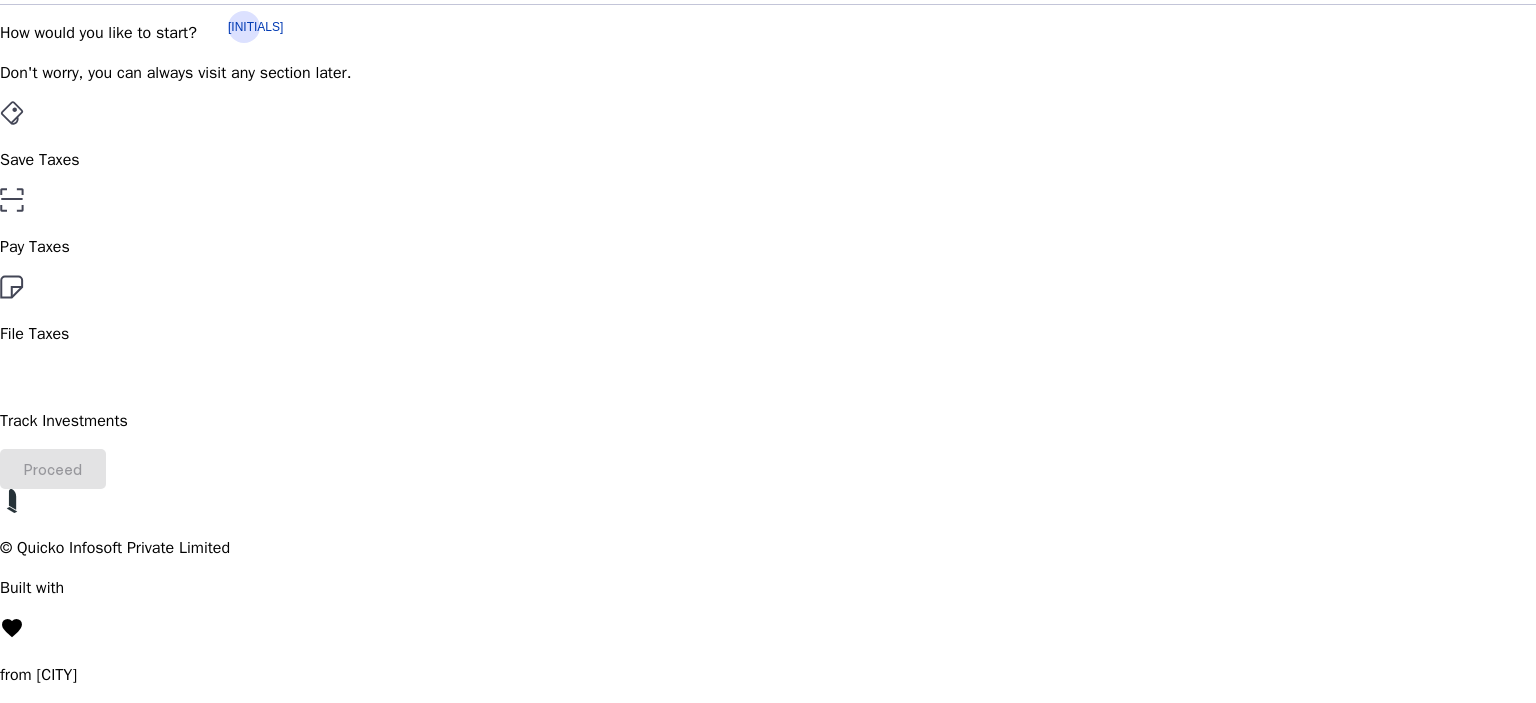 scroll, scrollTop: 100, scrollLeft: 0, axis: vertical 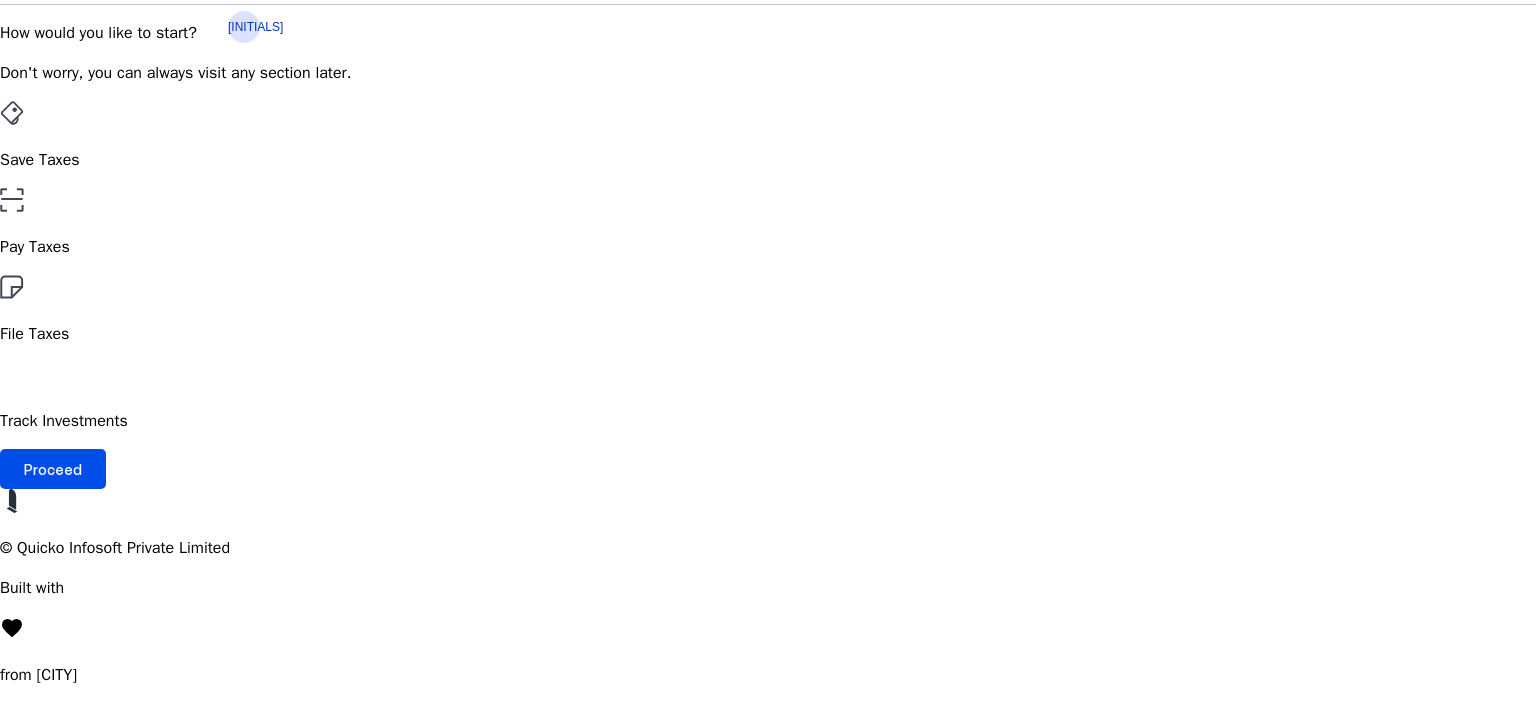 click on "File Taxes" at bounding box center (768, 310) 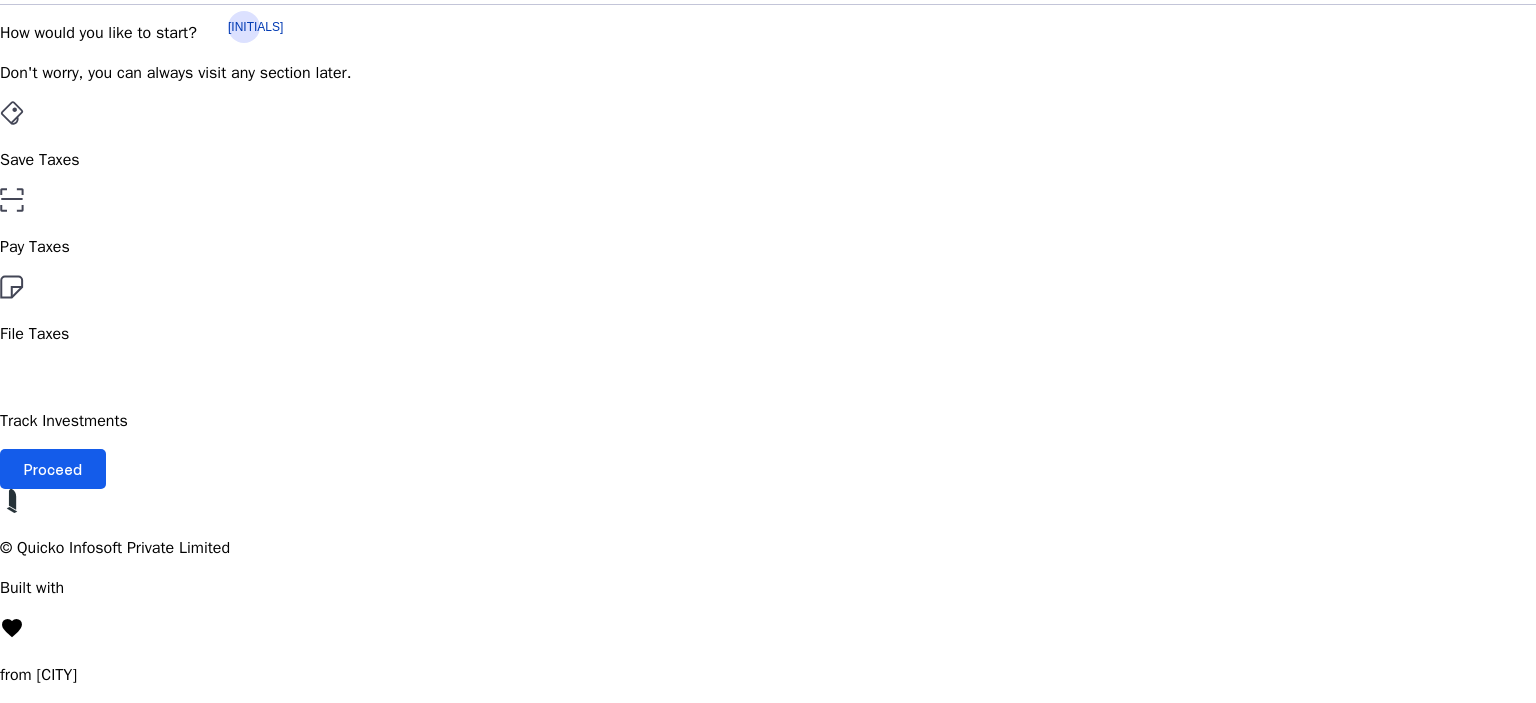 click on "Proceed" at bounding box center [53, 469] 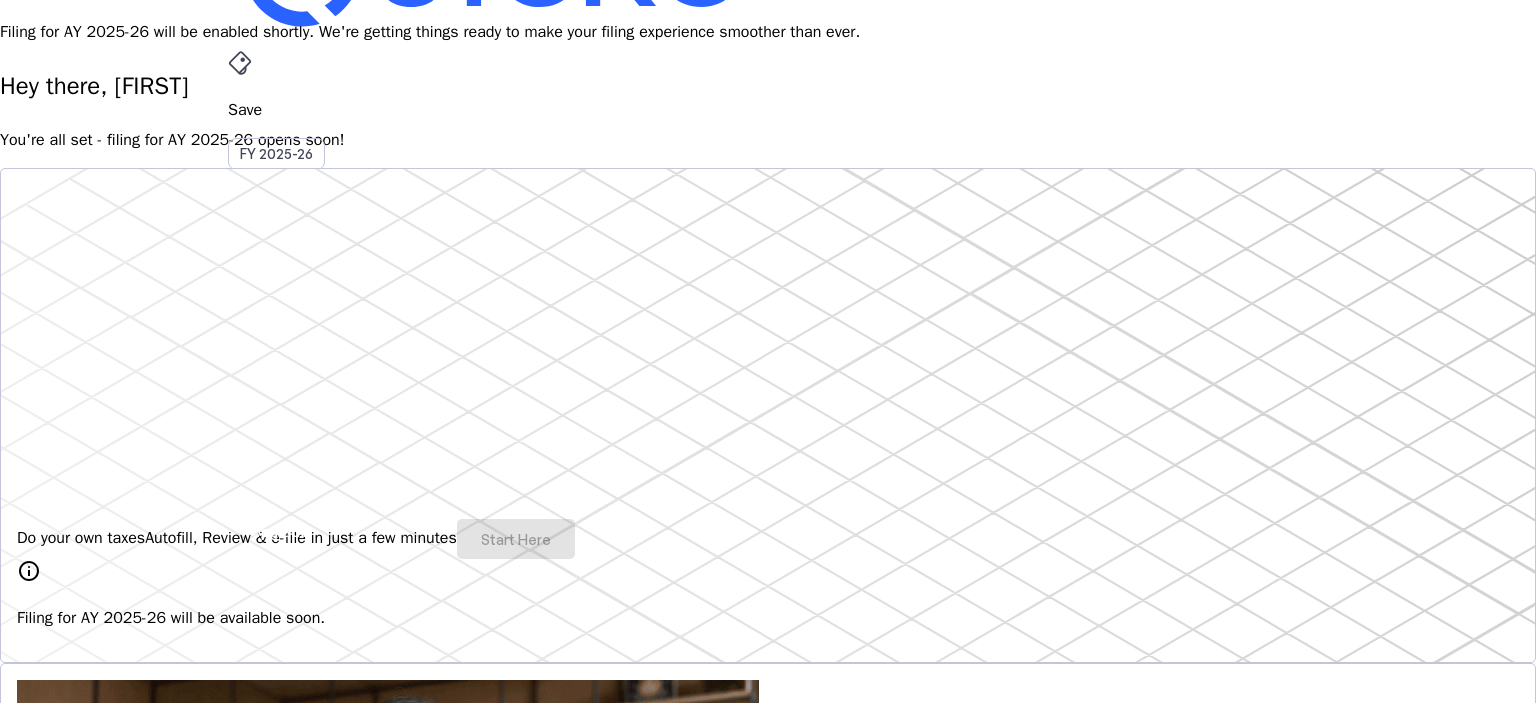 scroll, scrollTop: 0, scrollLeft: 0, axis: both 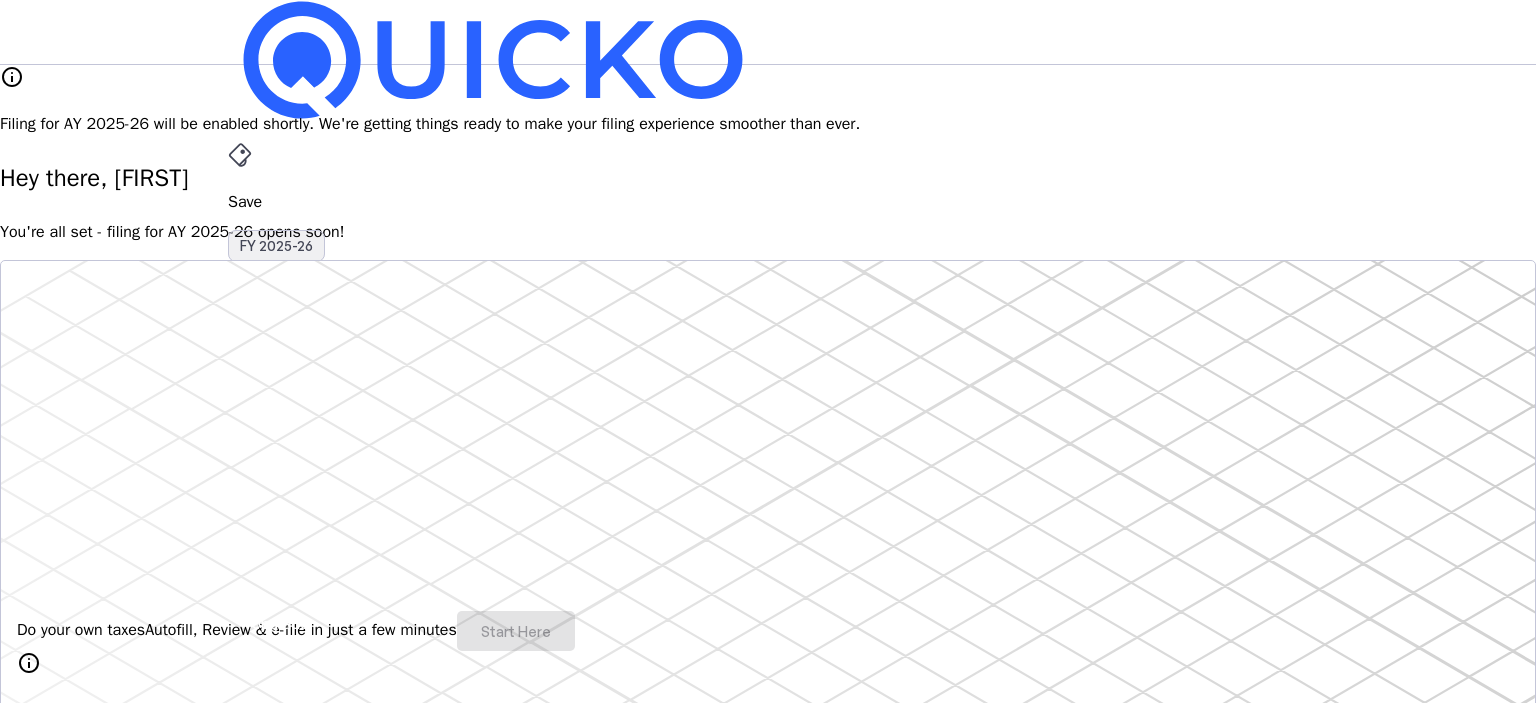 click on "FY 2025-26" at bounding box center [276, 246] 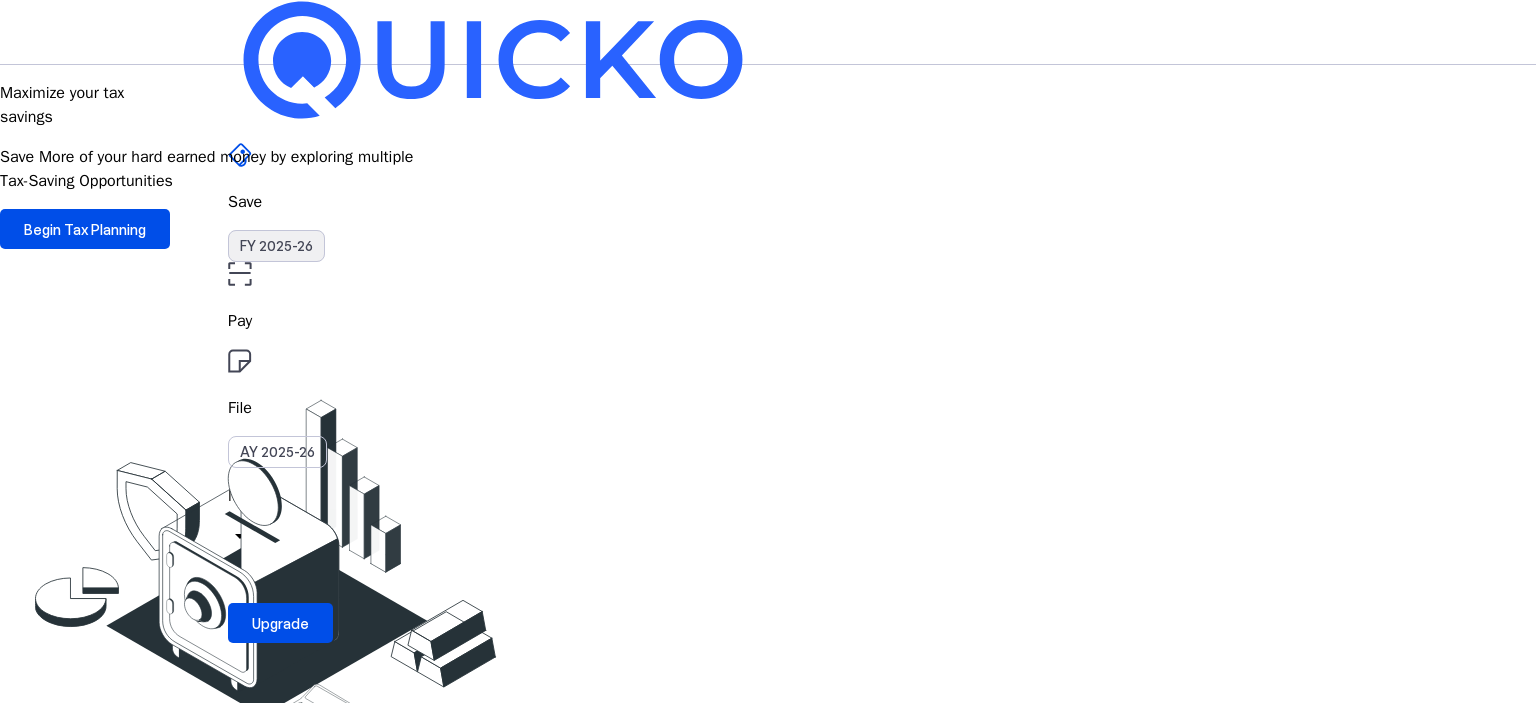 type 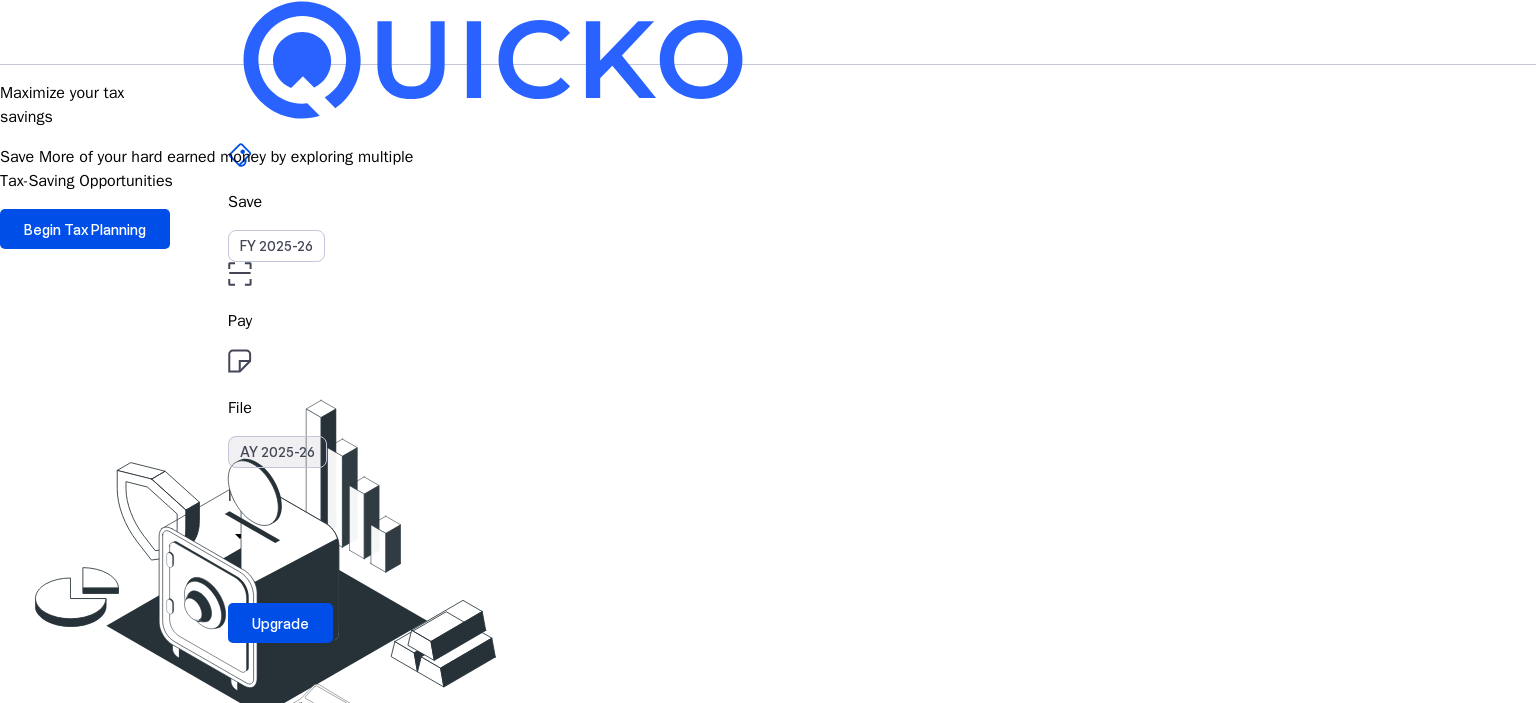 click on "AY 2025-26" at bounding box center [277, 452] 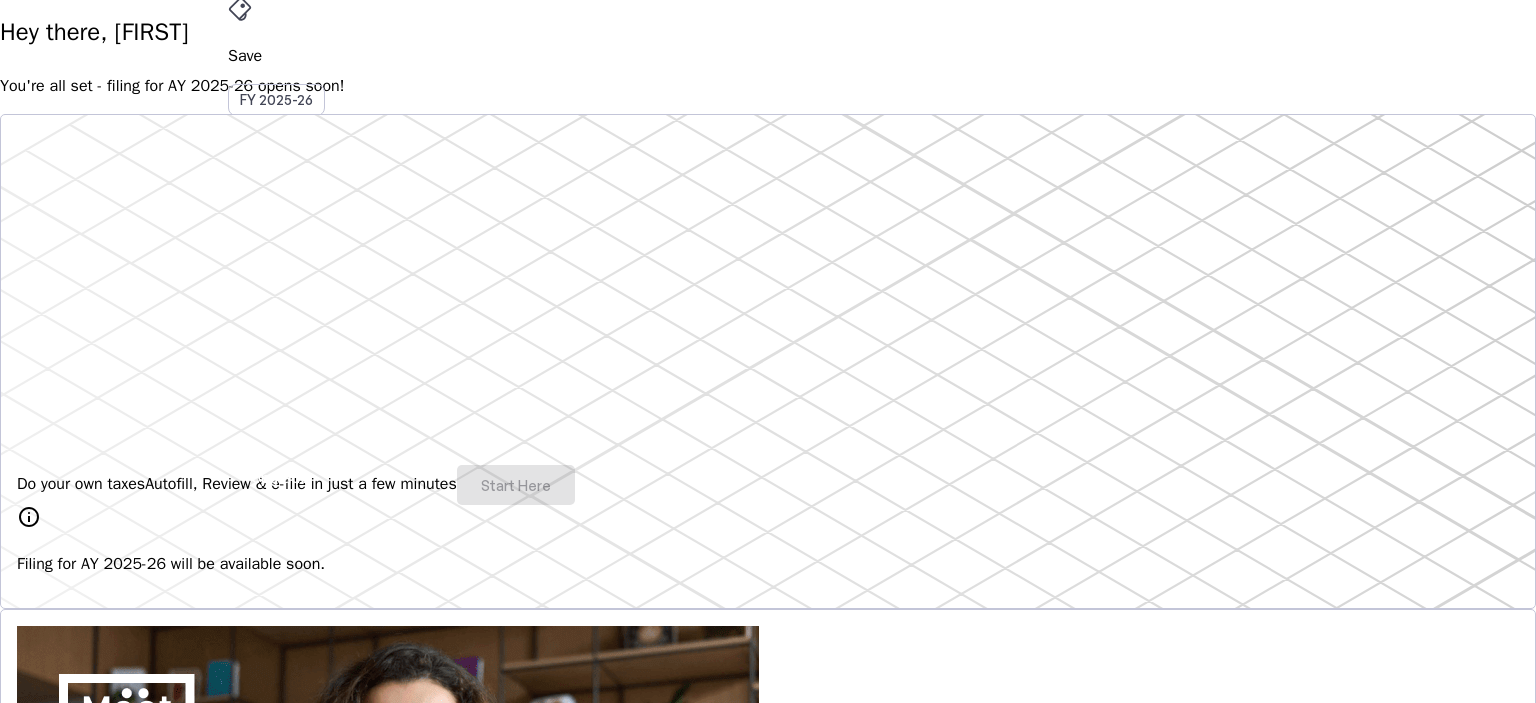 scroll, scrollTop: 0, scrollLeft: 0, axis: both 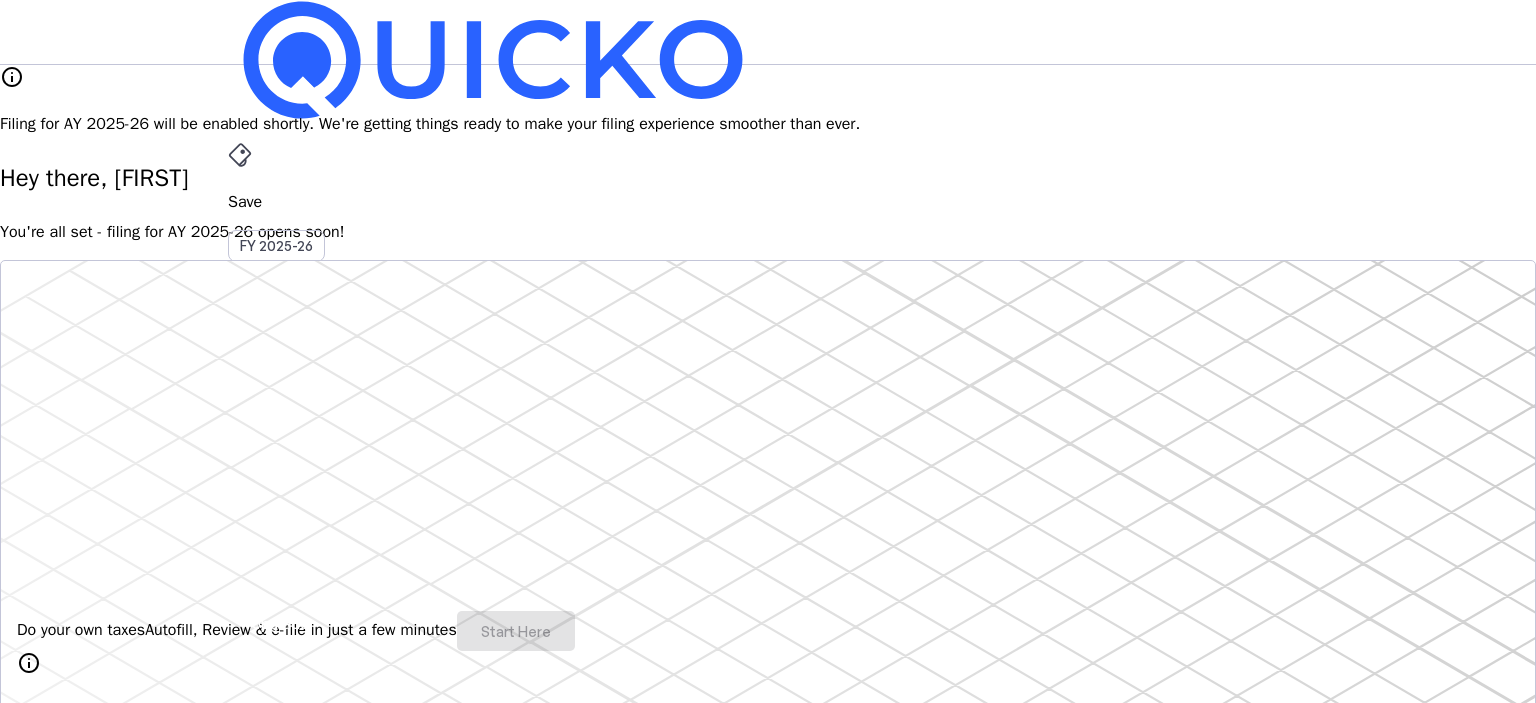 click on "[INITIALS]" at bounding box center (244, 587) 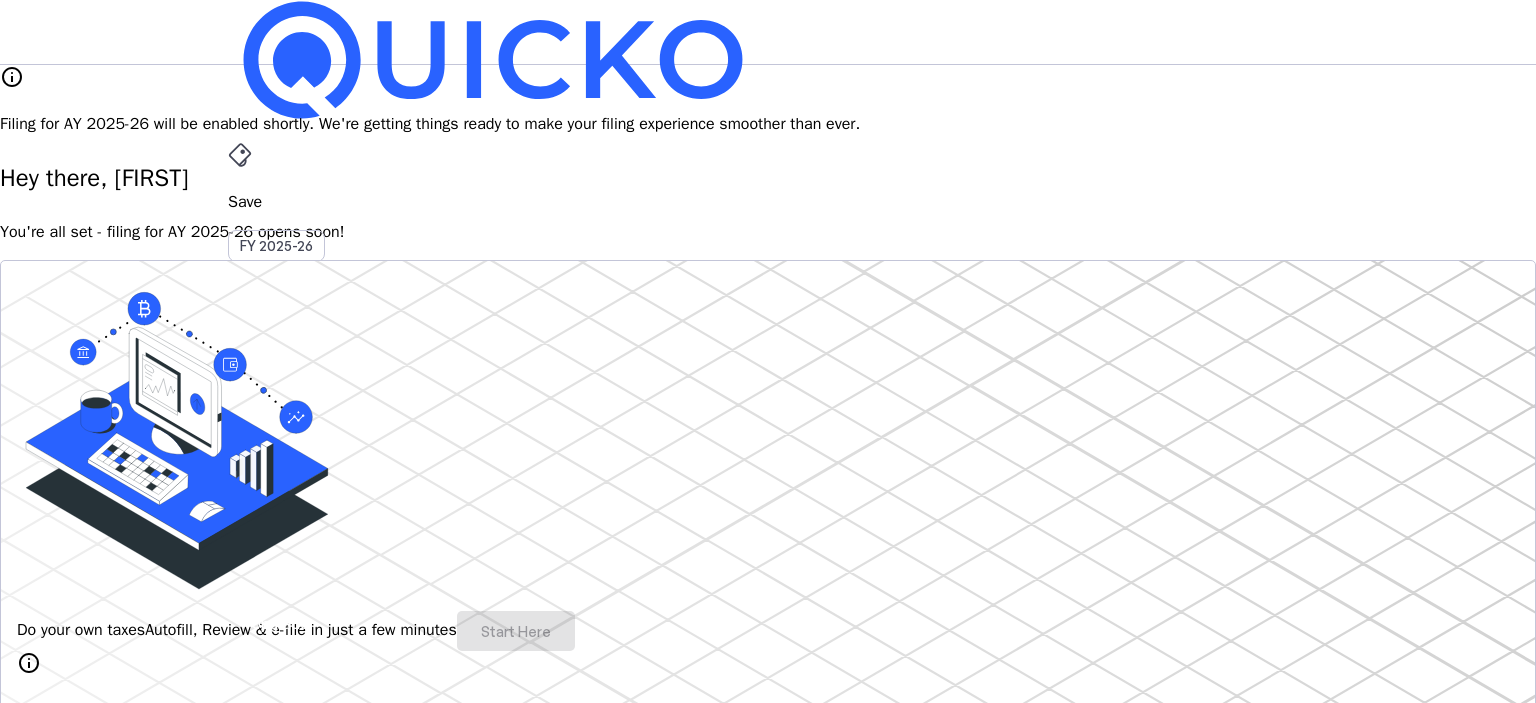 click on "Log Out" at bounding box center [158, 3804] 